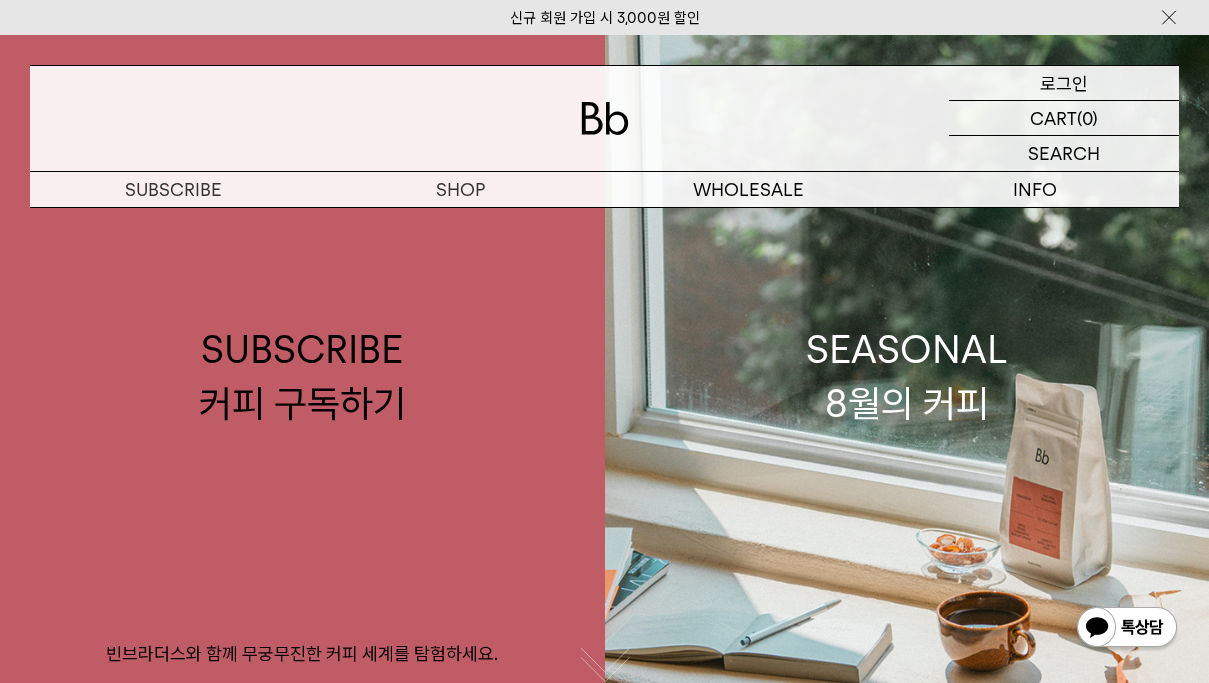 scroll, scrollTop: 0, scrollLeft: 0, axis: both 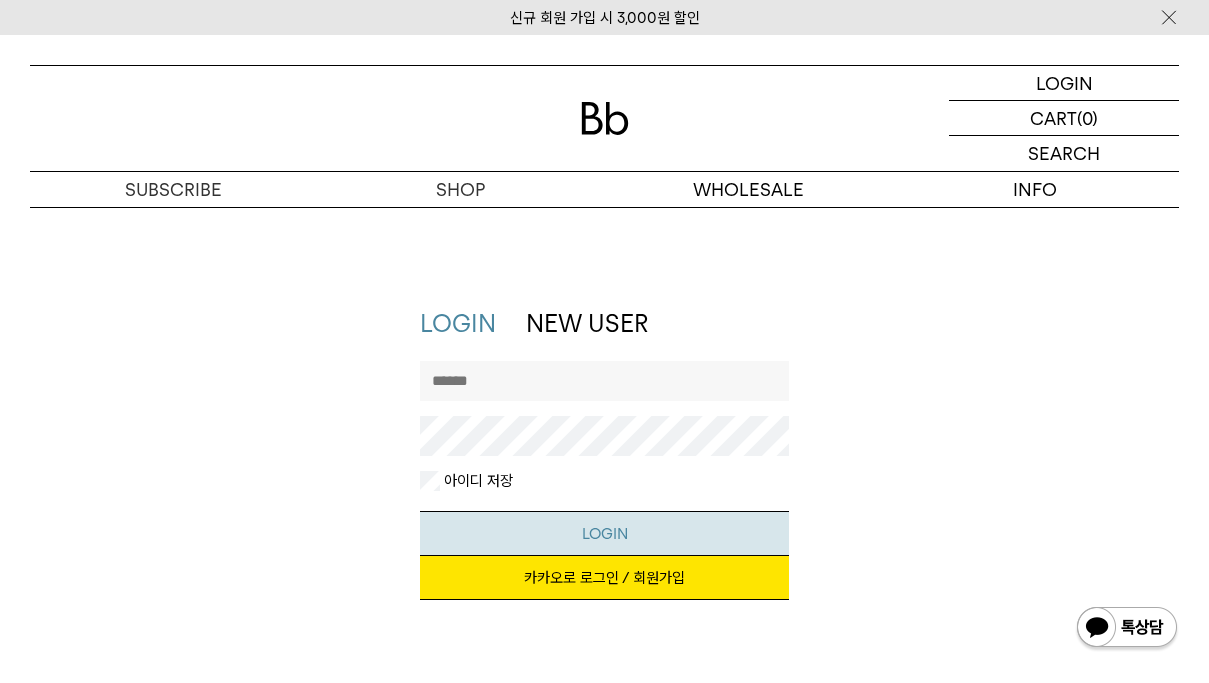 type on "**********" 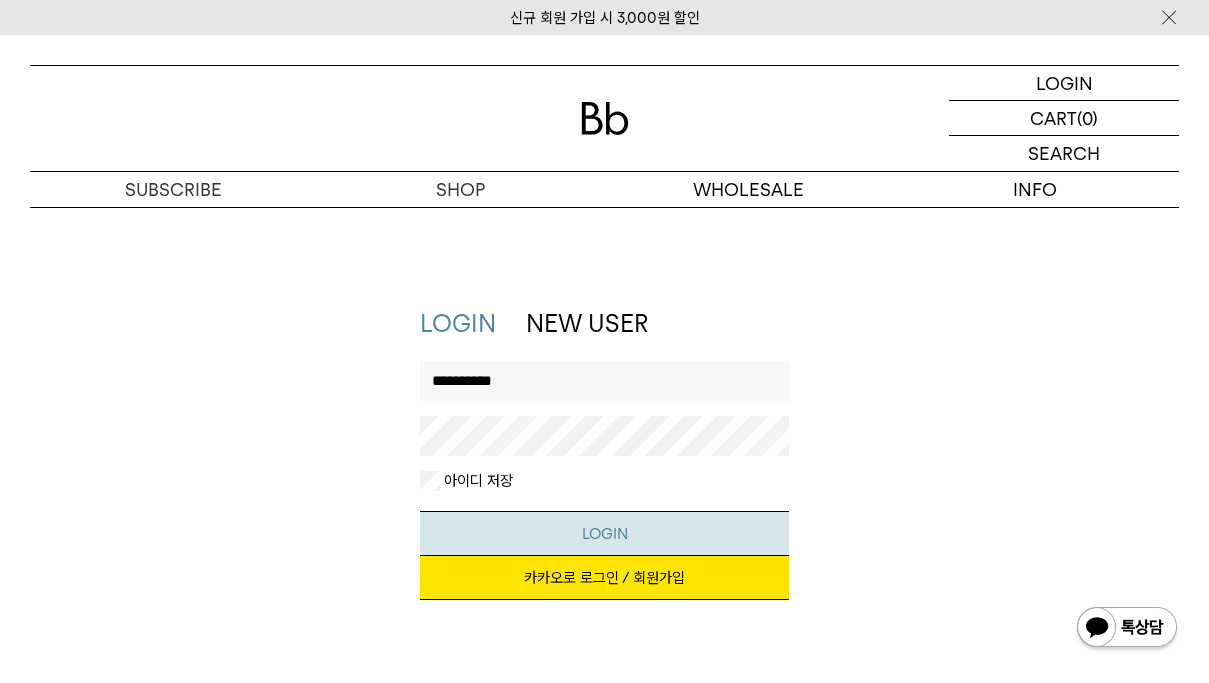 click on "LOGIN" at bounding box center [605, 533] 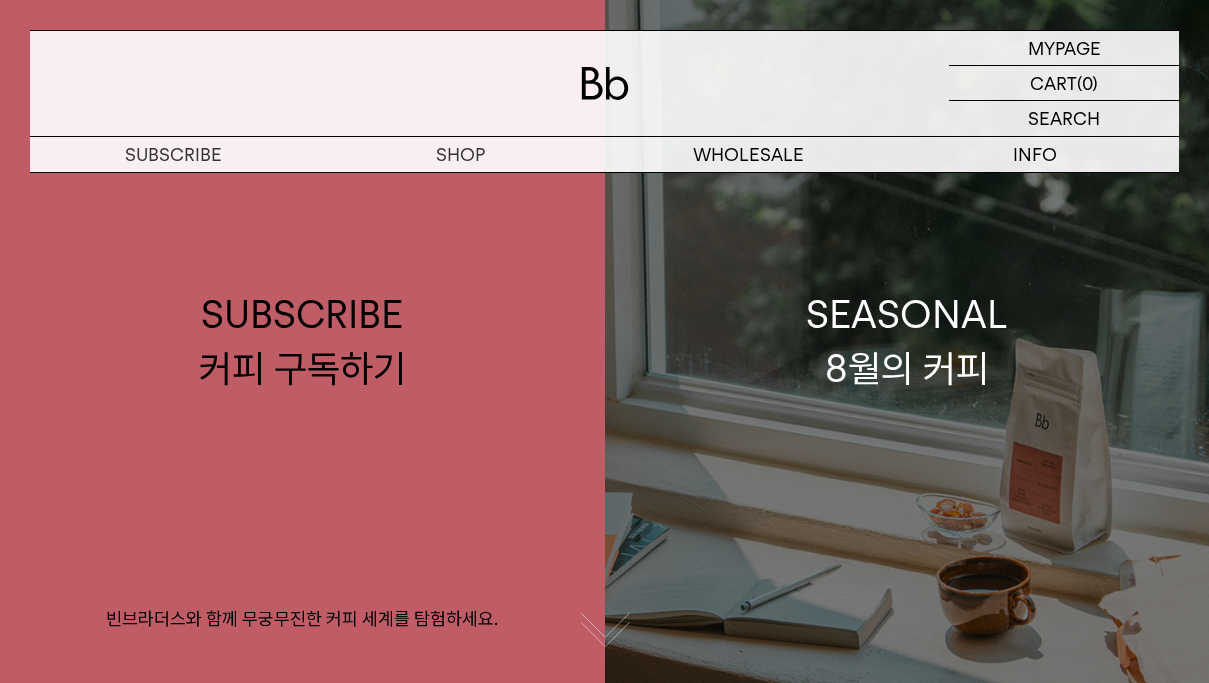scroll, scrollTop: 0, scrollLeft: 0, axis: both 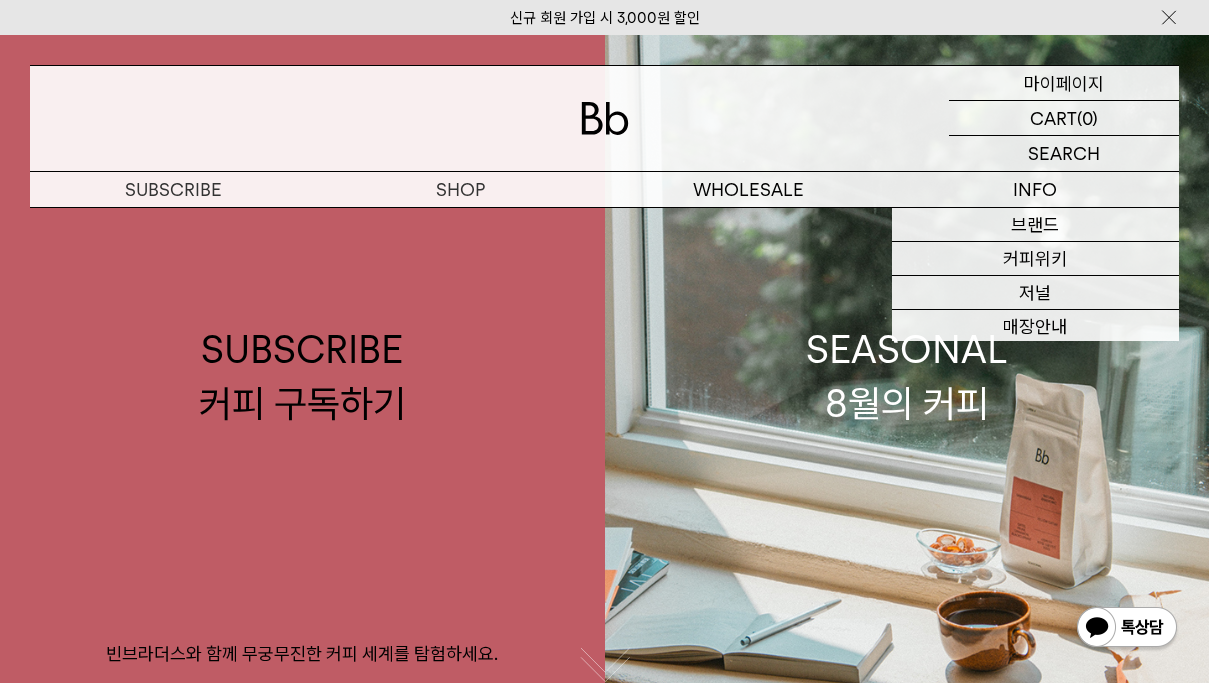 click on "마이페이지" at bounding box center [1064, 83] 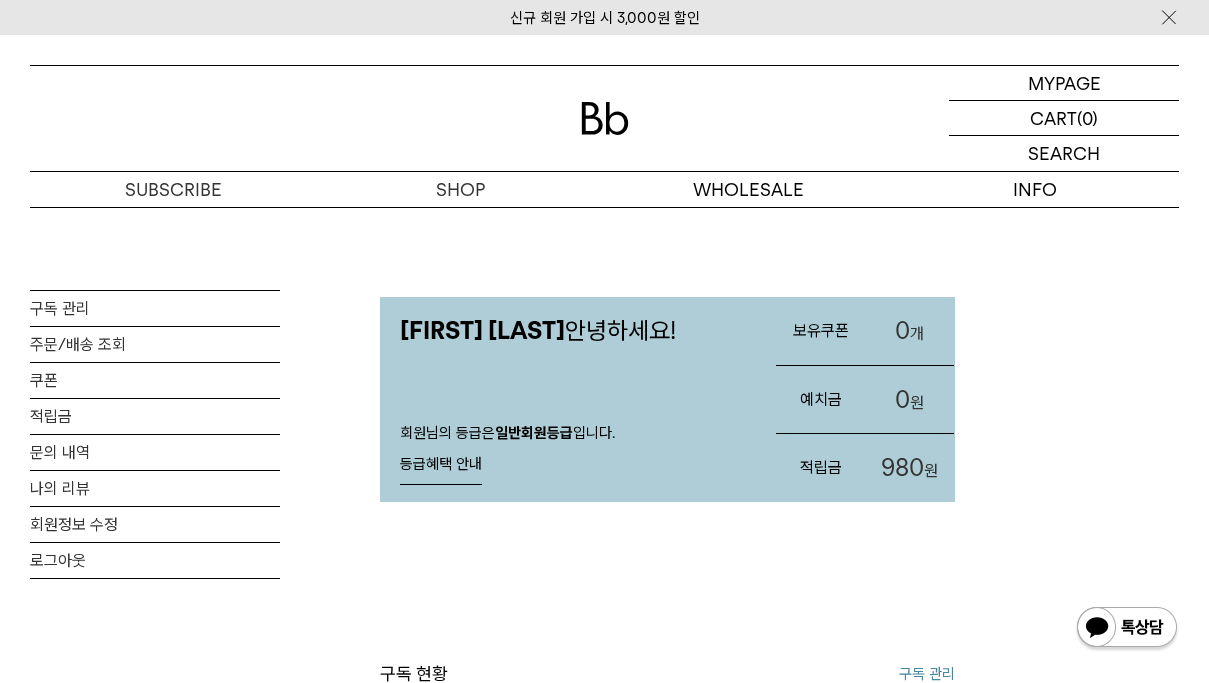 scroll, scrollTop: 0, scrollLeft: 0, axis: both 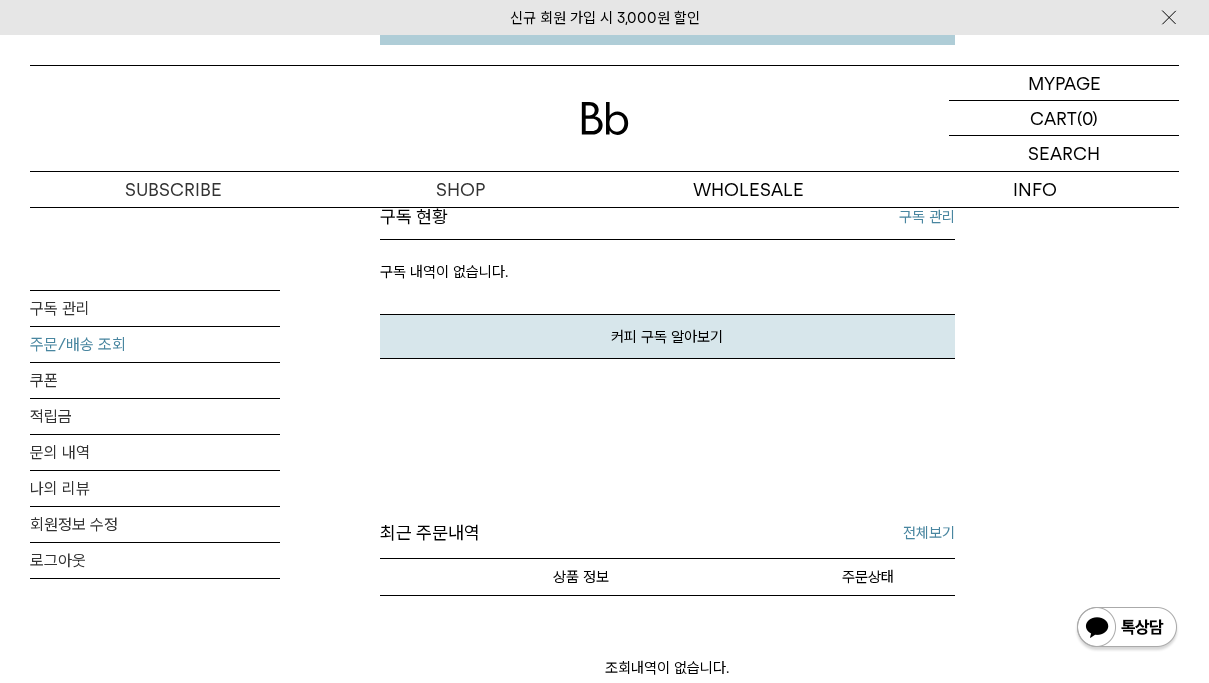 click on "주문/배송 조회" at bounding box center [155, 344] 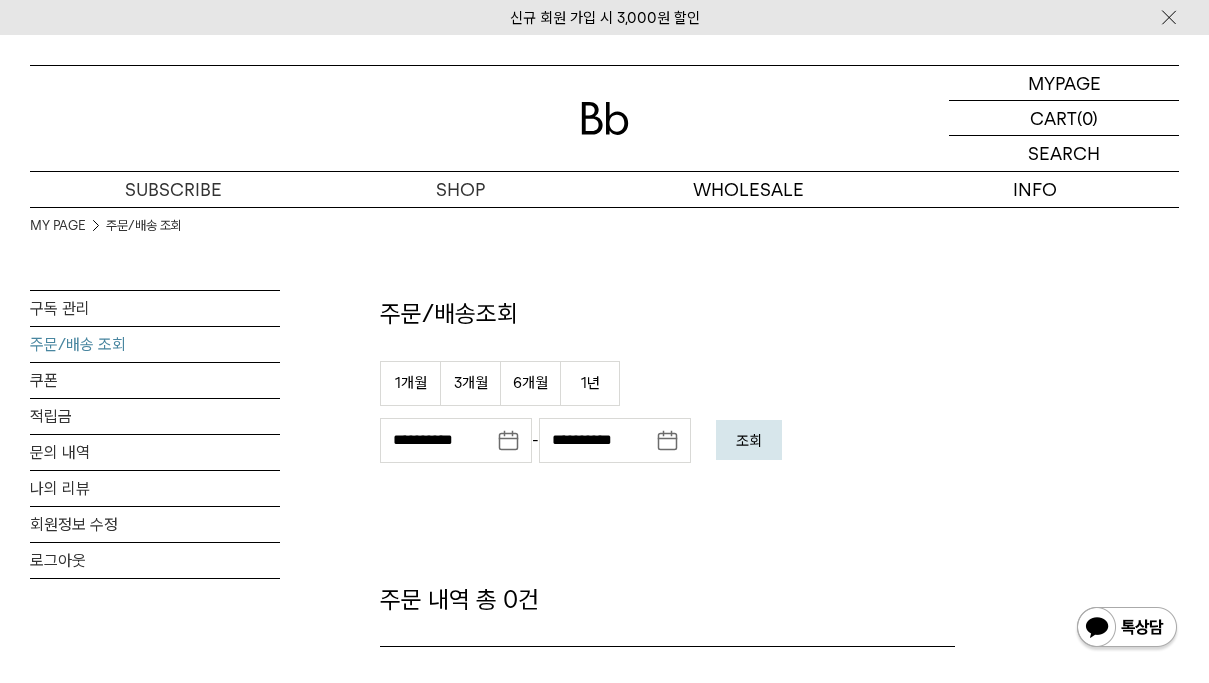 scroll, scrollTop: 0, scrollLeft: 0, axis: both 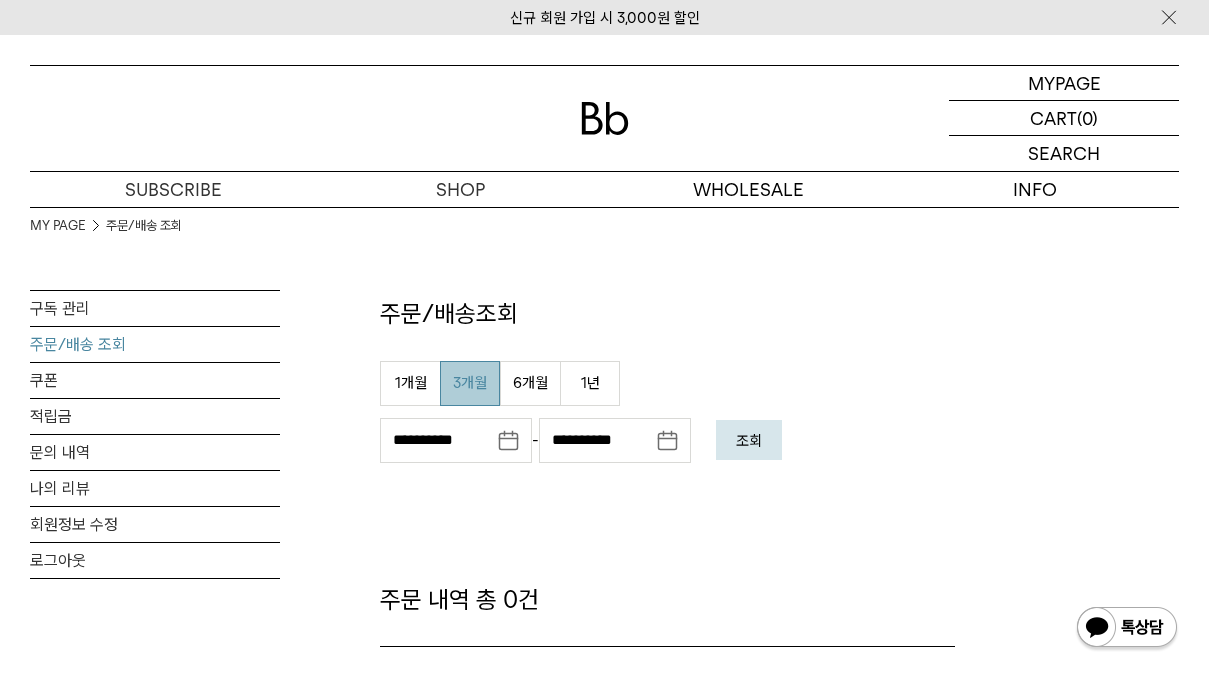 click on "3개월" at bounding box center (470, 383) 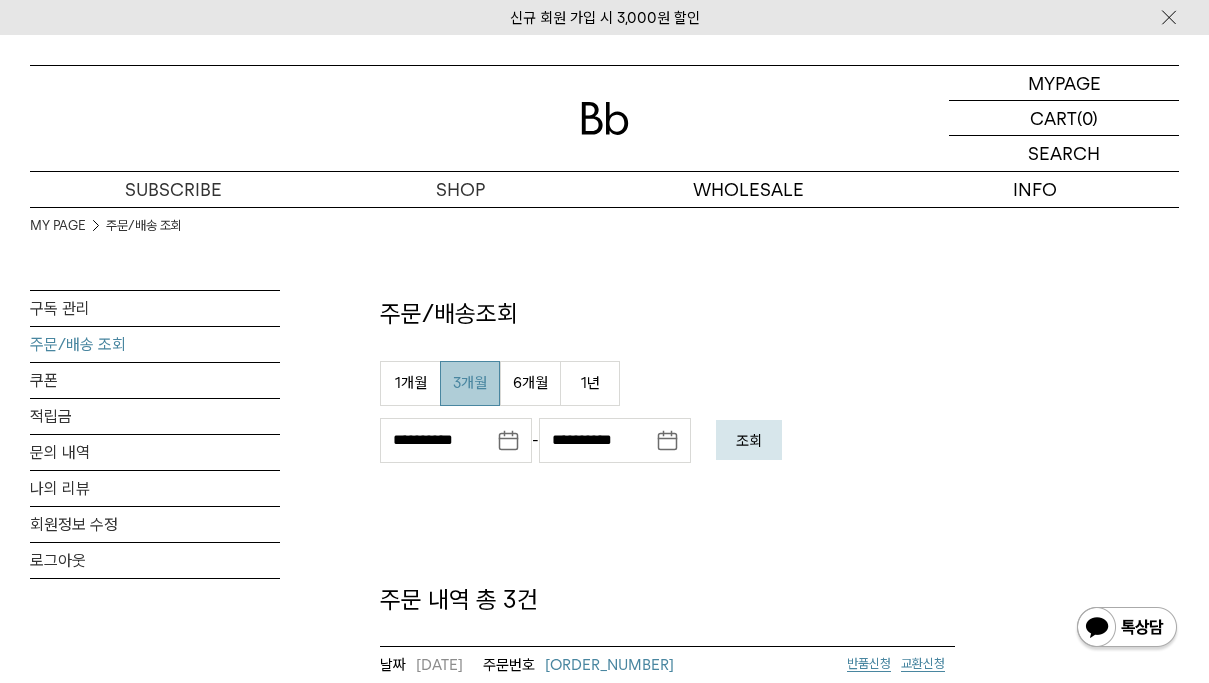scroll, scrollTop: 303, scrollLeft: 0, axis: vertical 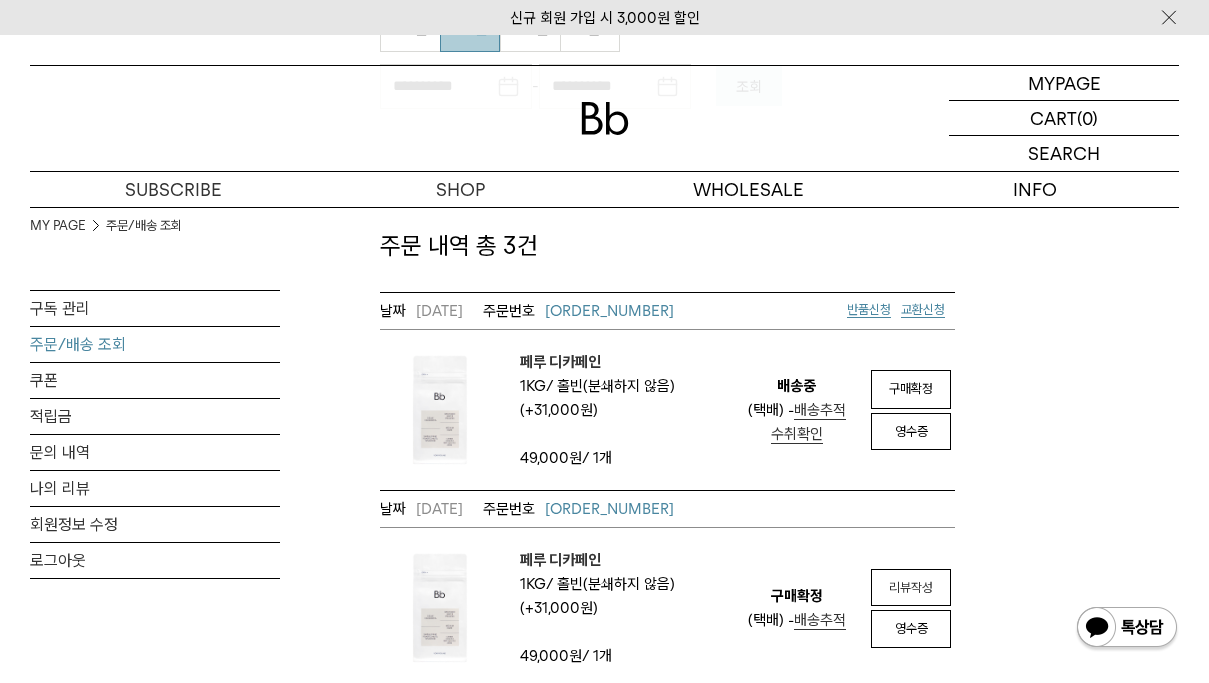 click on "페루 디카페인" at bounding box center (622, 362) 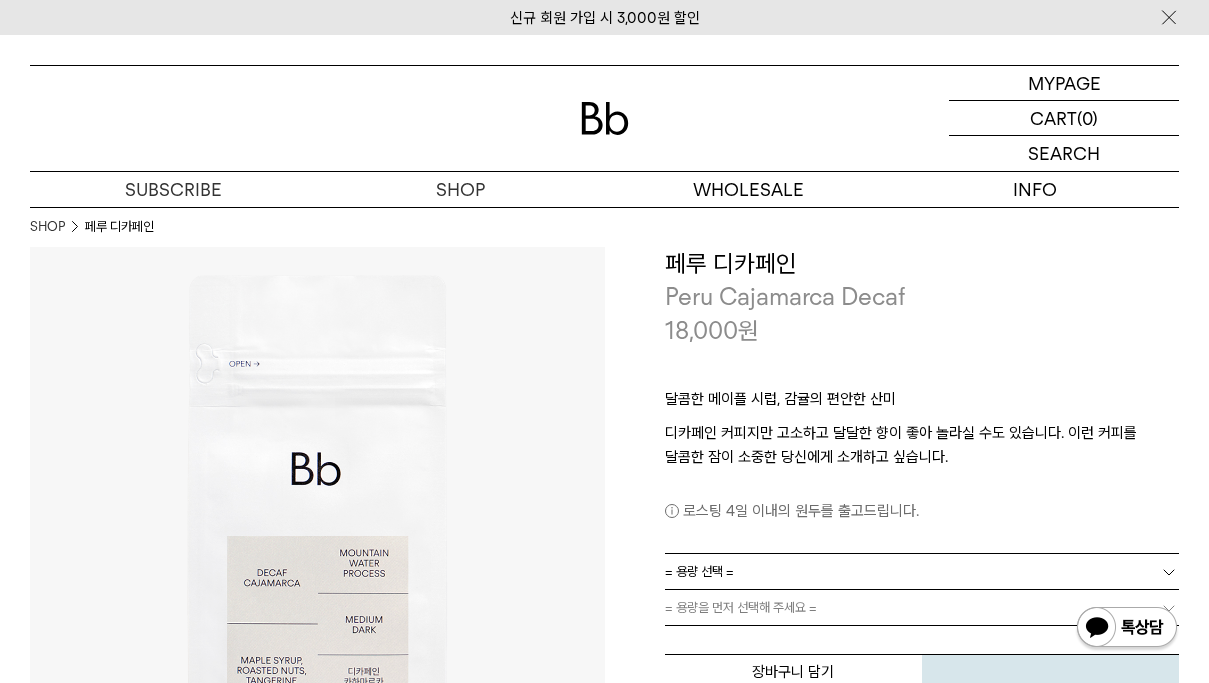 scroll, scrollTop: 0, scrollLeft: 0, axis: both 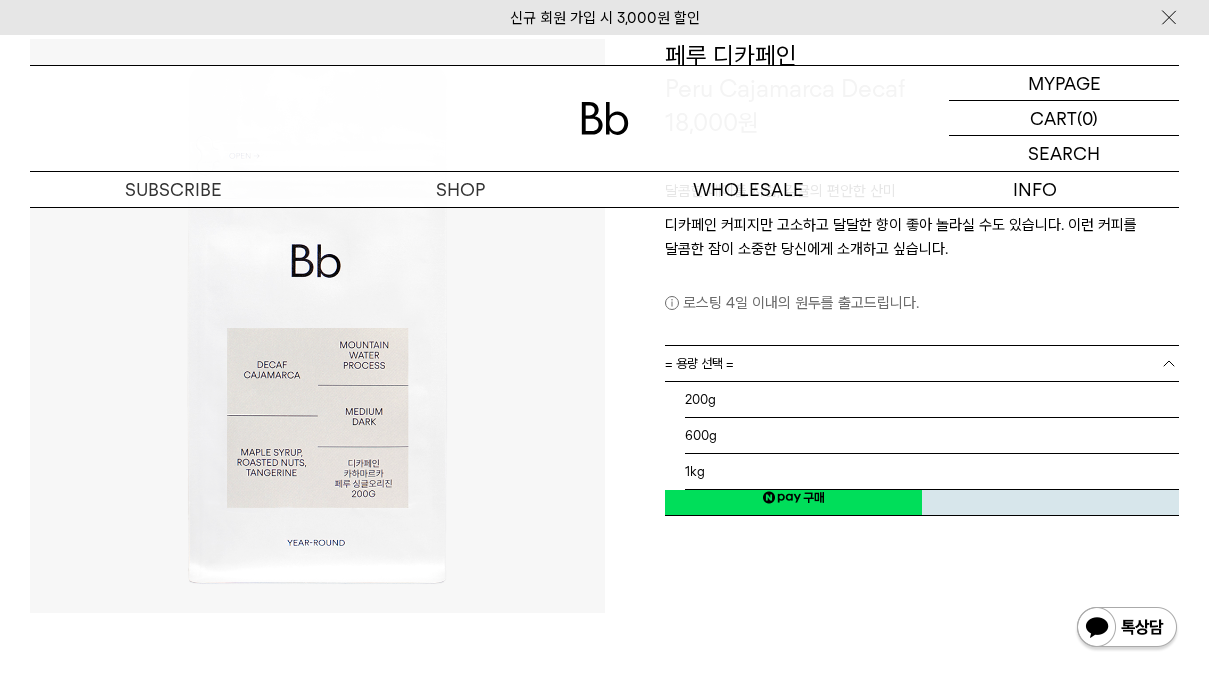 click at bounding box center (1169, 364) 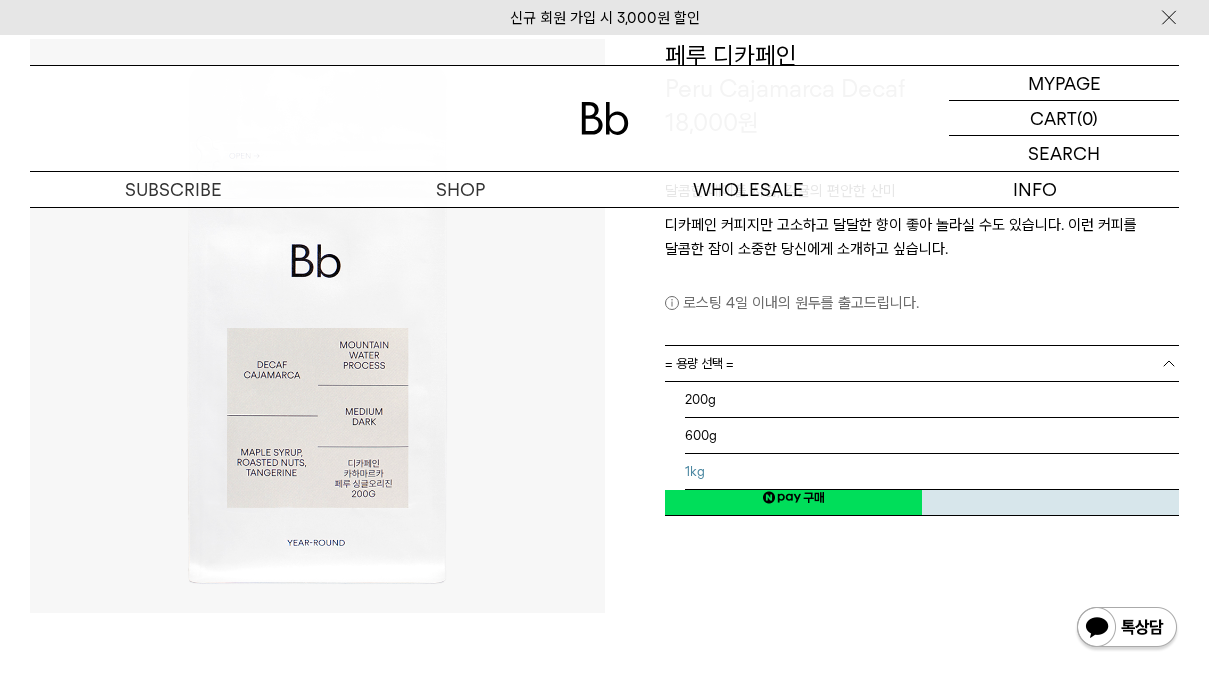 click on "1kg" at bounding box center [932, 472] 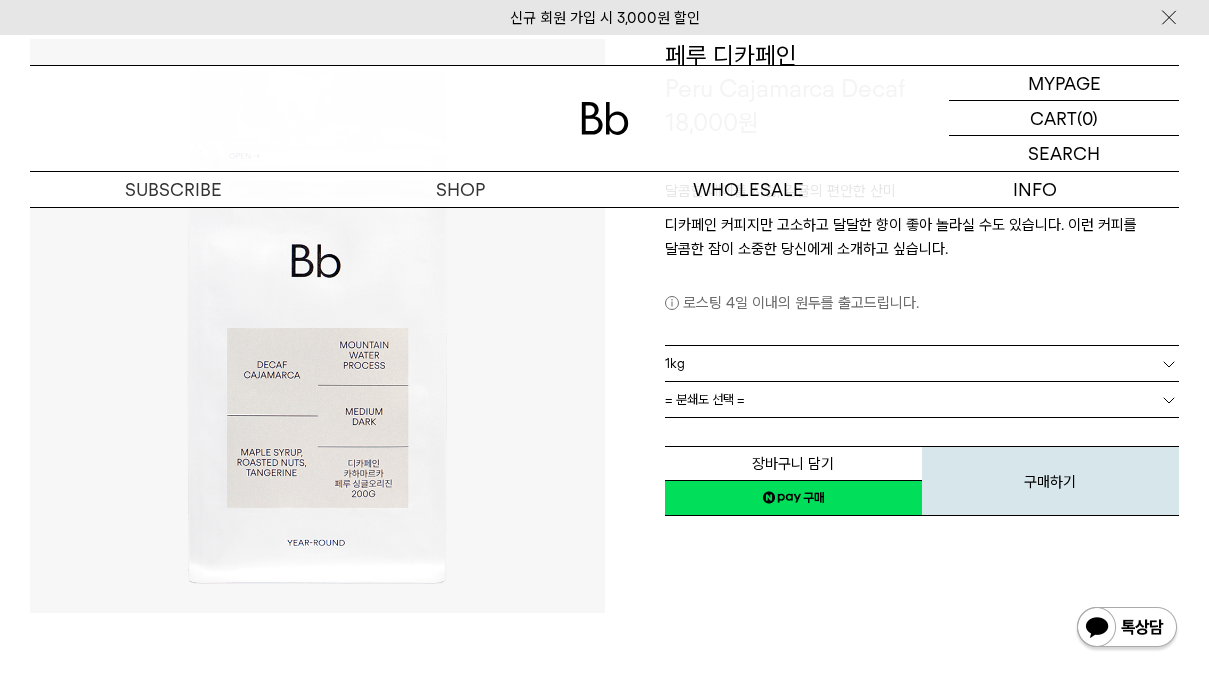 scroll, scrollTop: 4, scrollLeft: 0, axis: vertical 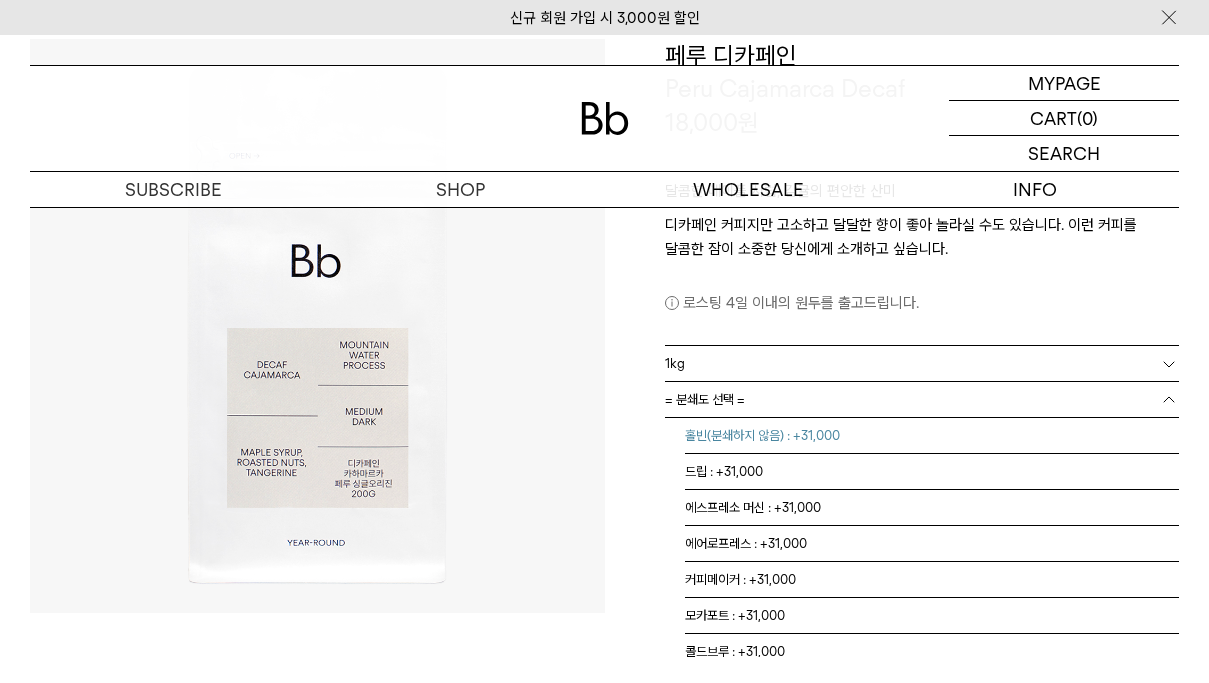 click on "홀빈(분쇄하지 않음) : +31,000" at bounding box center (932, 436) 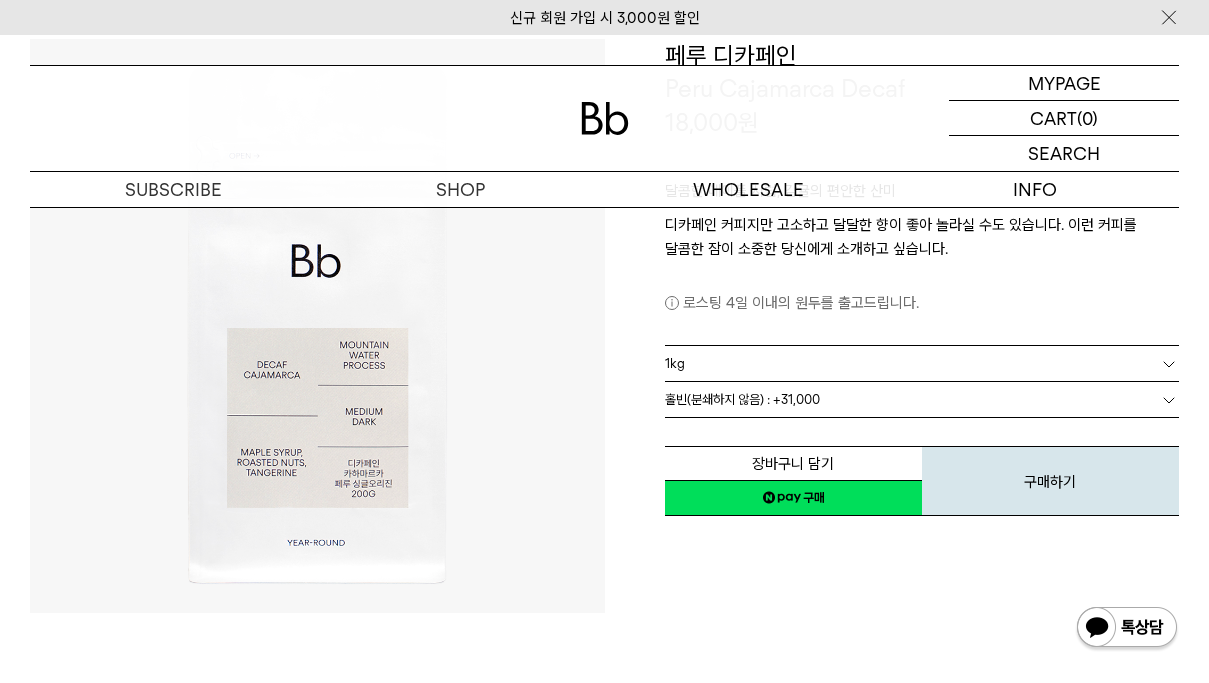 click on "**********" at bounding box center [892, 326] 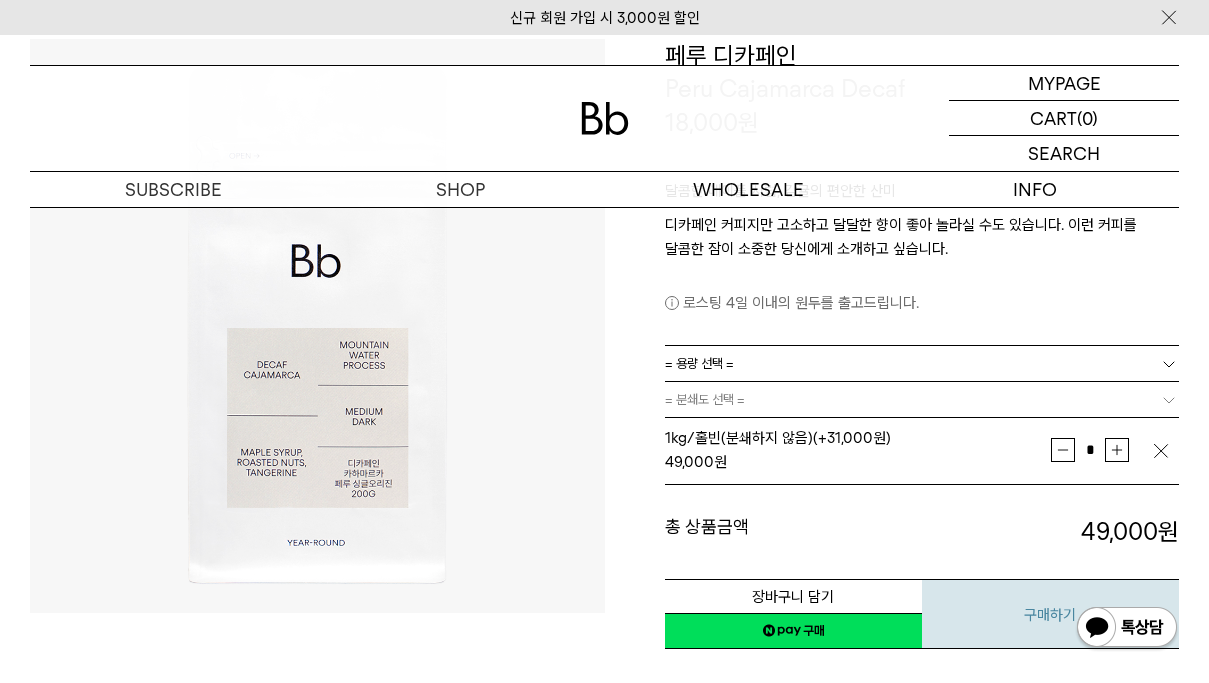click on "구매하기" at bounding box center (1050, 614) 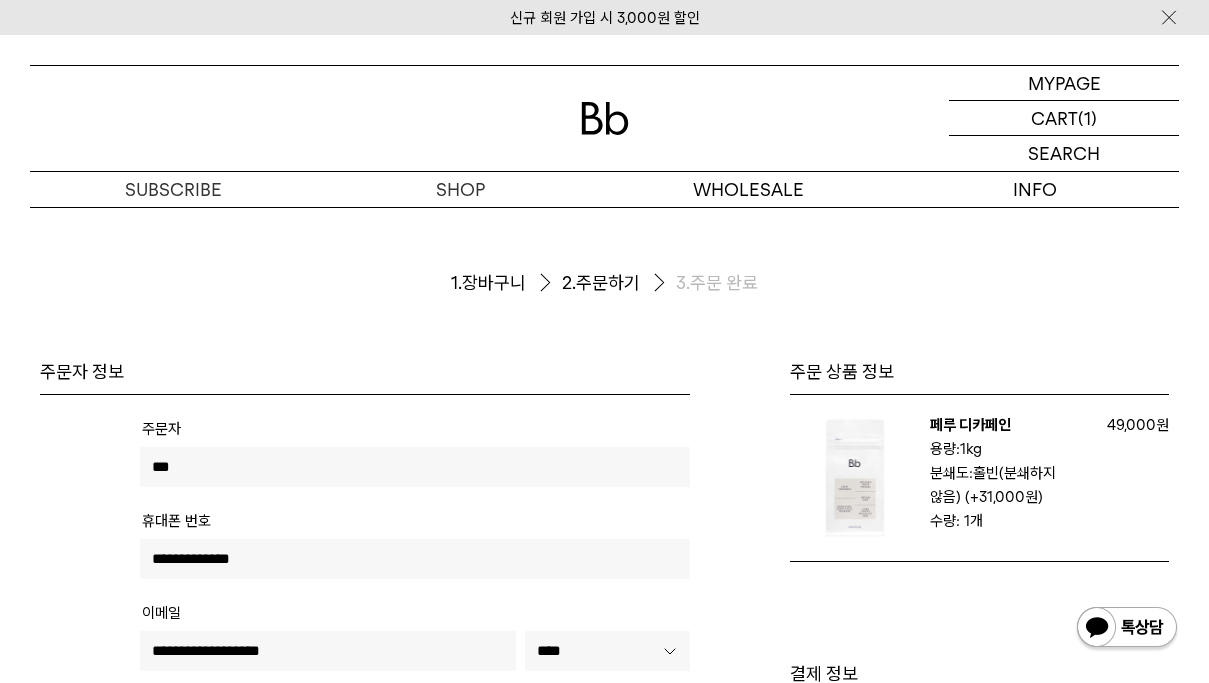 scroll, scrollTop: 0, scrollLeft: 0, axis: both 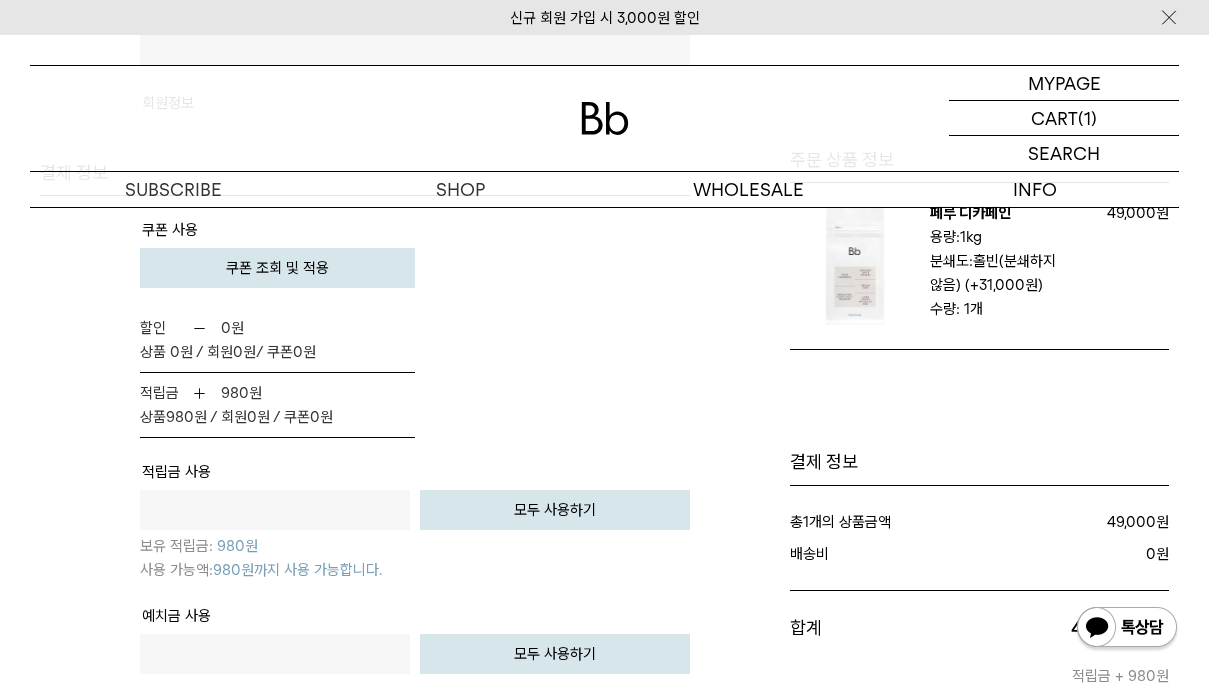 click on "모두 사용하기" at bounding box center [555, 510] 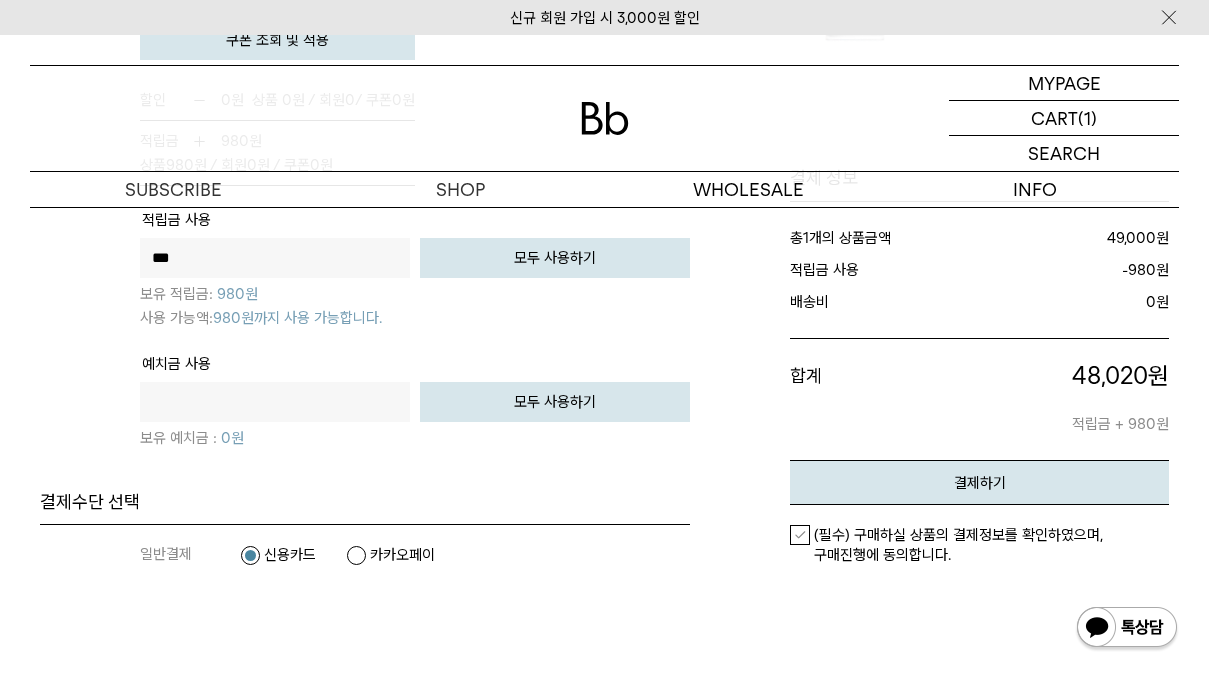 scroll, scrollTop: 1524, scrollLeft: 0, axis: vertical 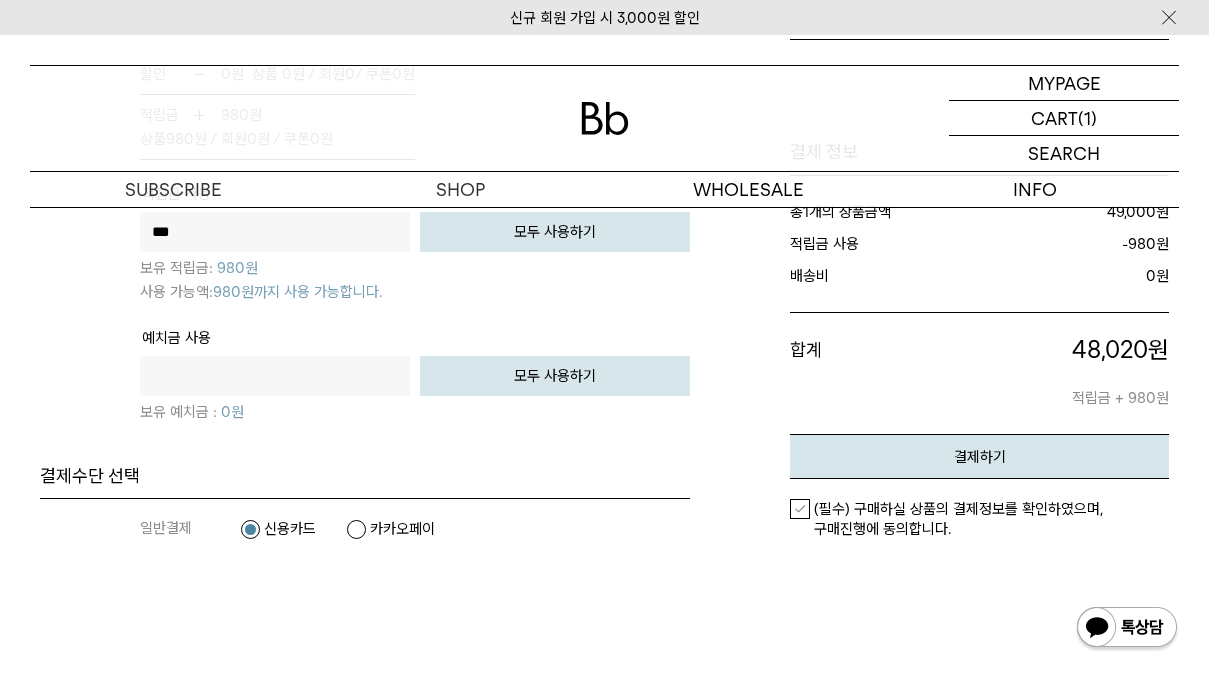 click on "(필수) 구매하실 상품의
결제정보를 확인하였으며, 구매진행에 동의합니다." at bounding box center (979, 519) 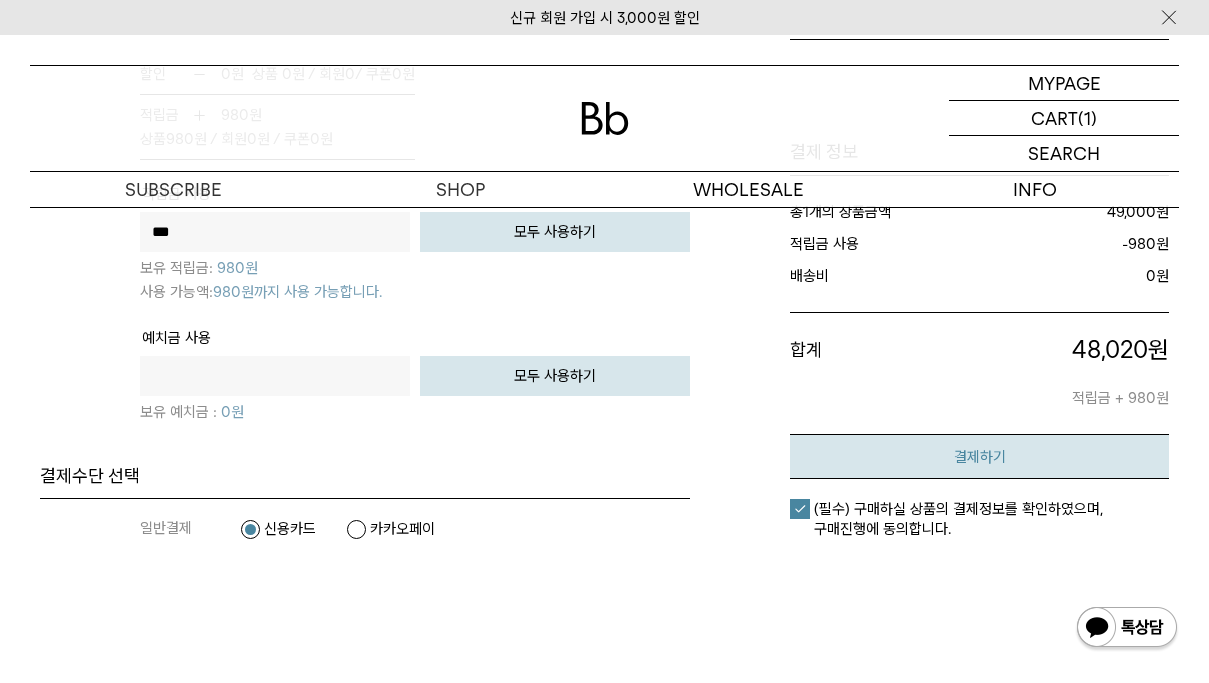 click on "결제하기" at bounding box center (980, 457) 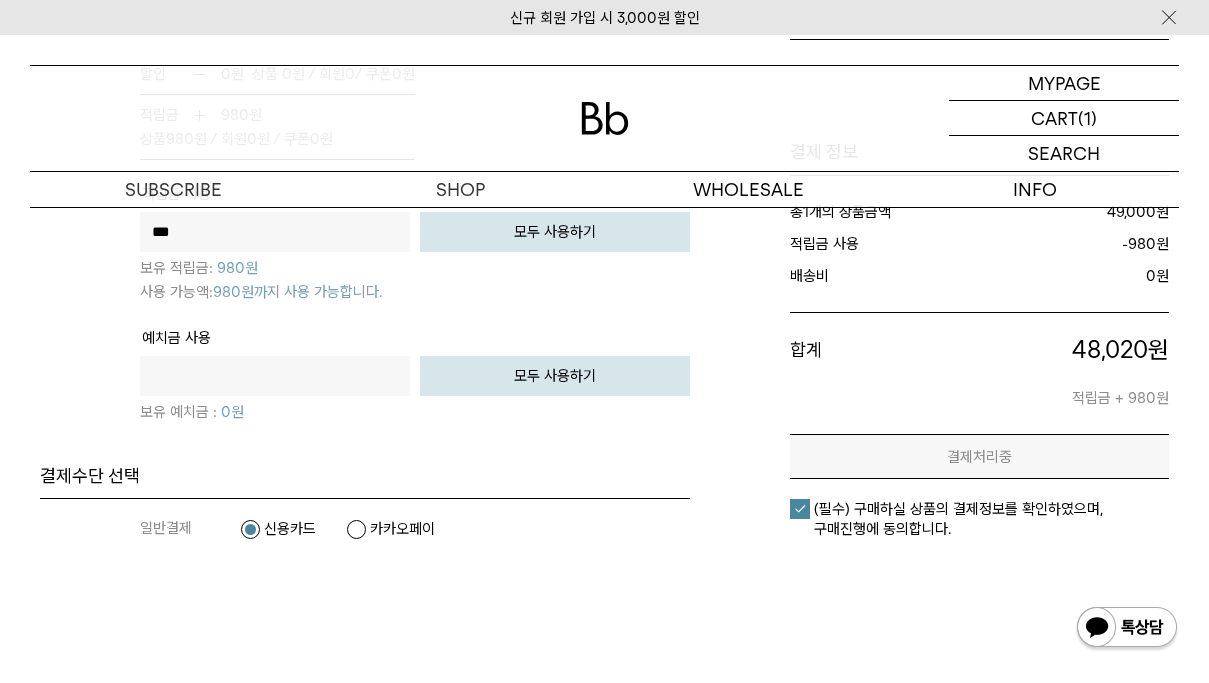 scroll, scrollTop: 0, scrollLeft: 0, axis: both 